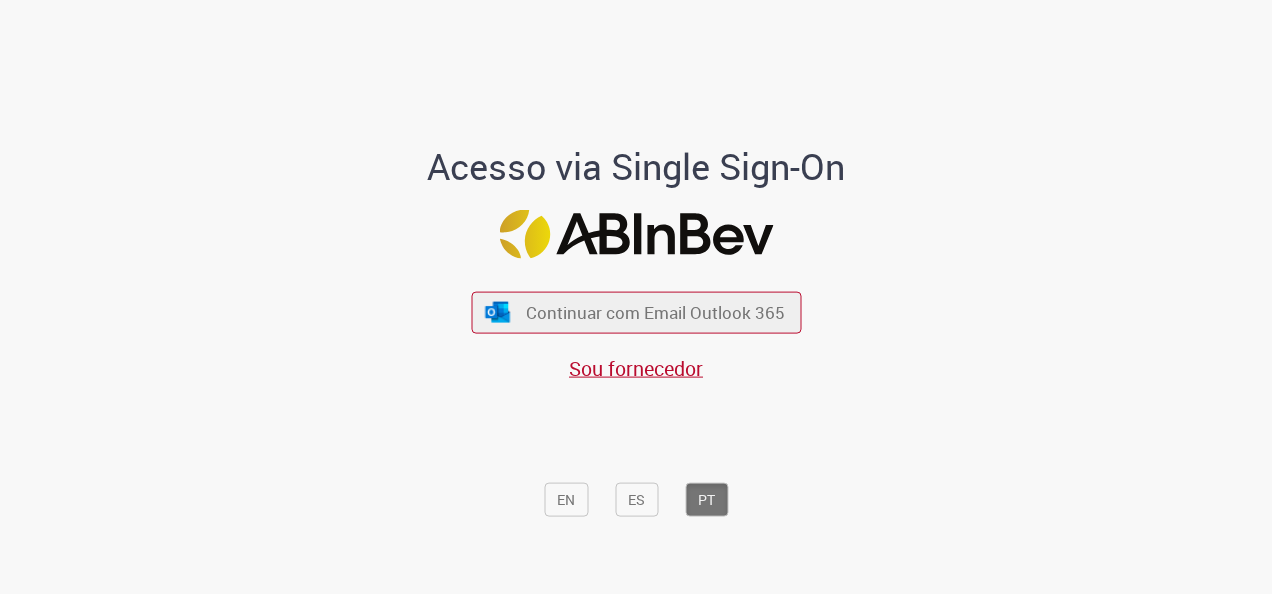 scroll, scrollTop: 0, scrollLeft: 0, axis: both 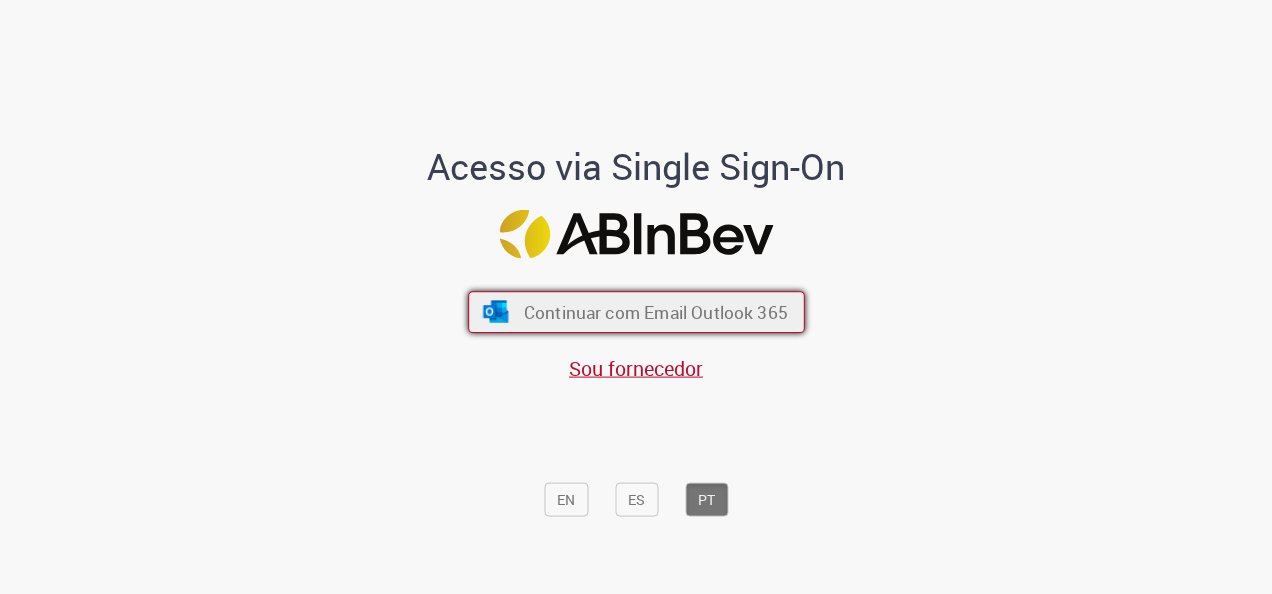 click on "Continuar com Email Outlook 365" at bounding box center (655, 312) 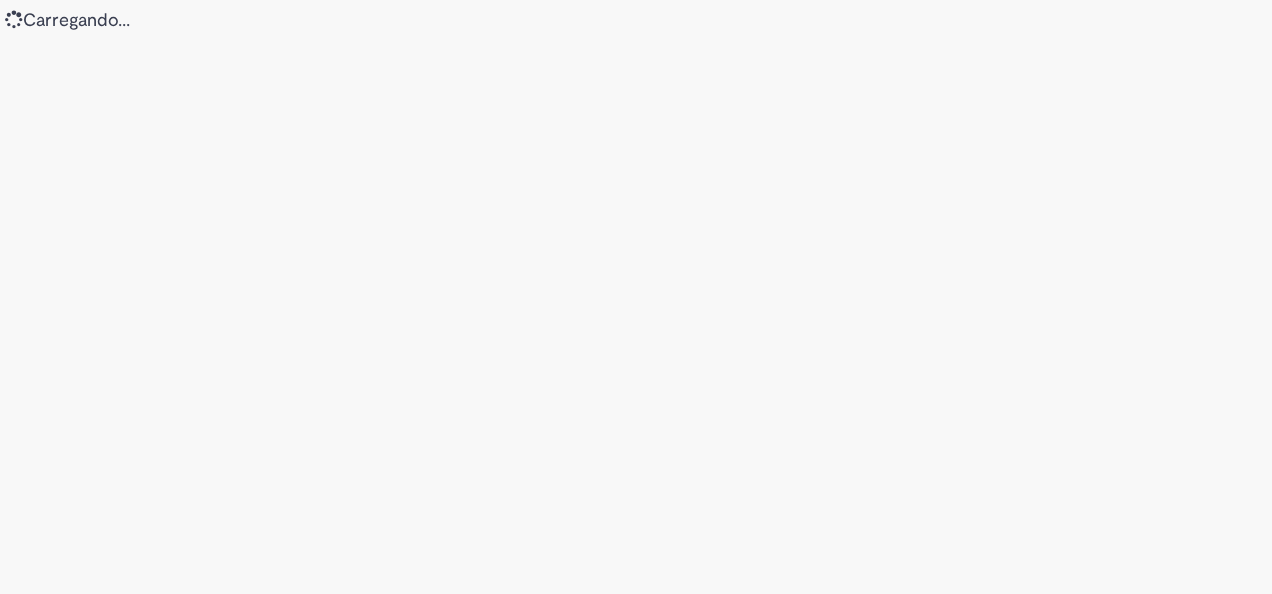 scroll, scrollTop: 0, scrollLeft: 0, axis: both 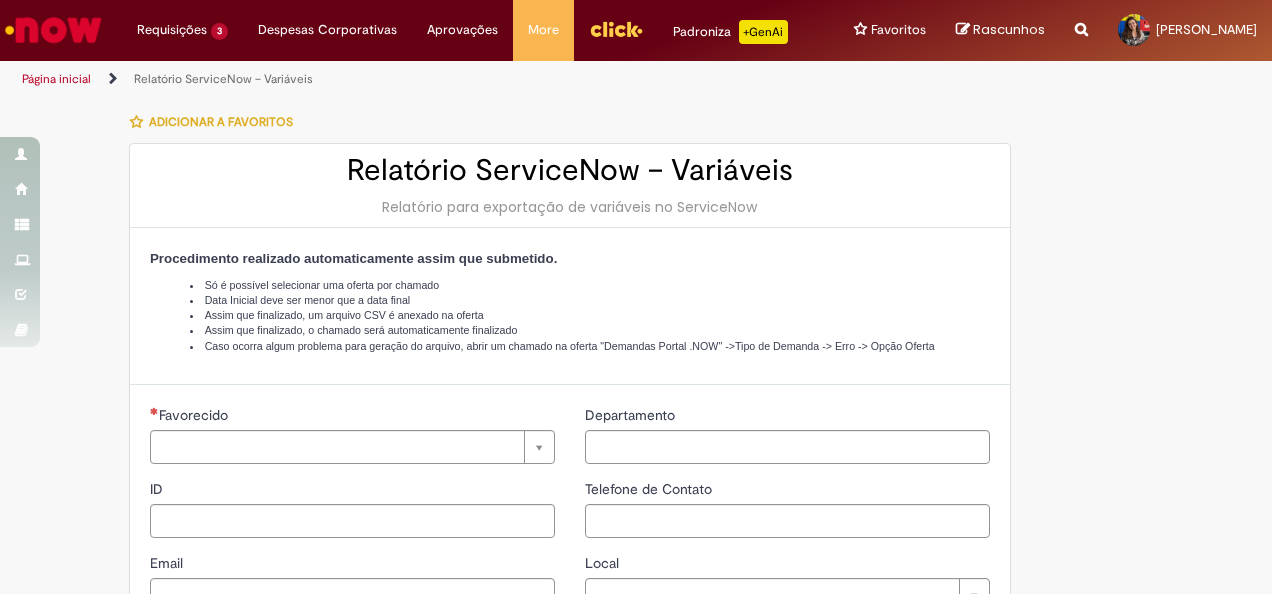 type on "********" 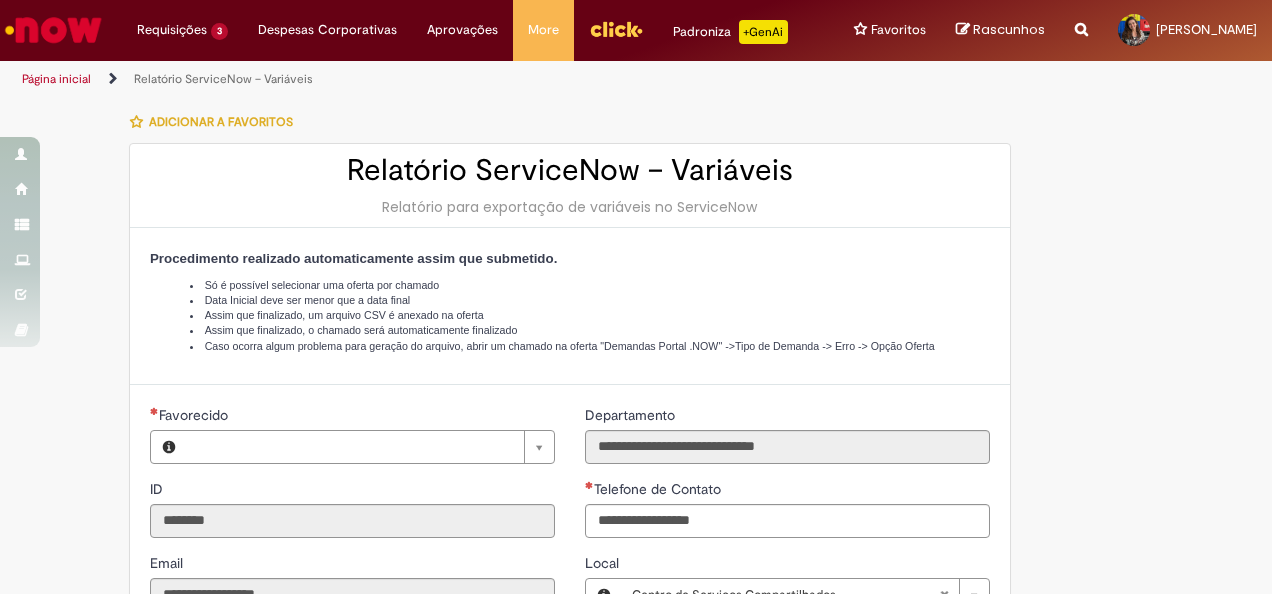 type on "**********" 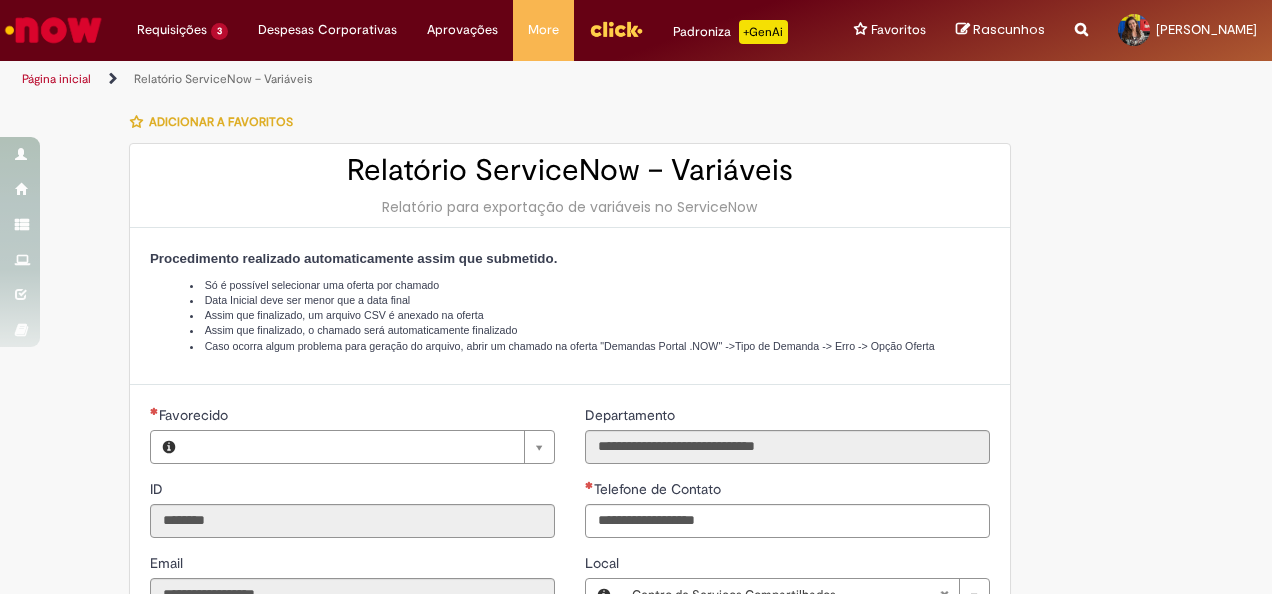type on "**********" 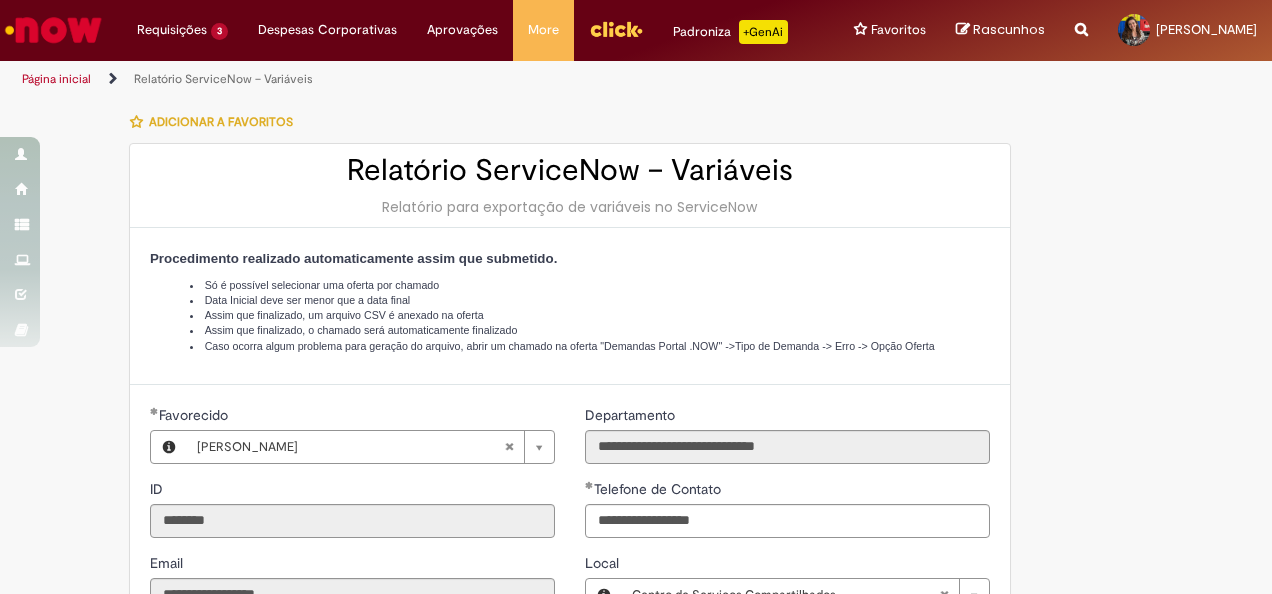 type on "**********" 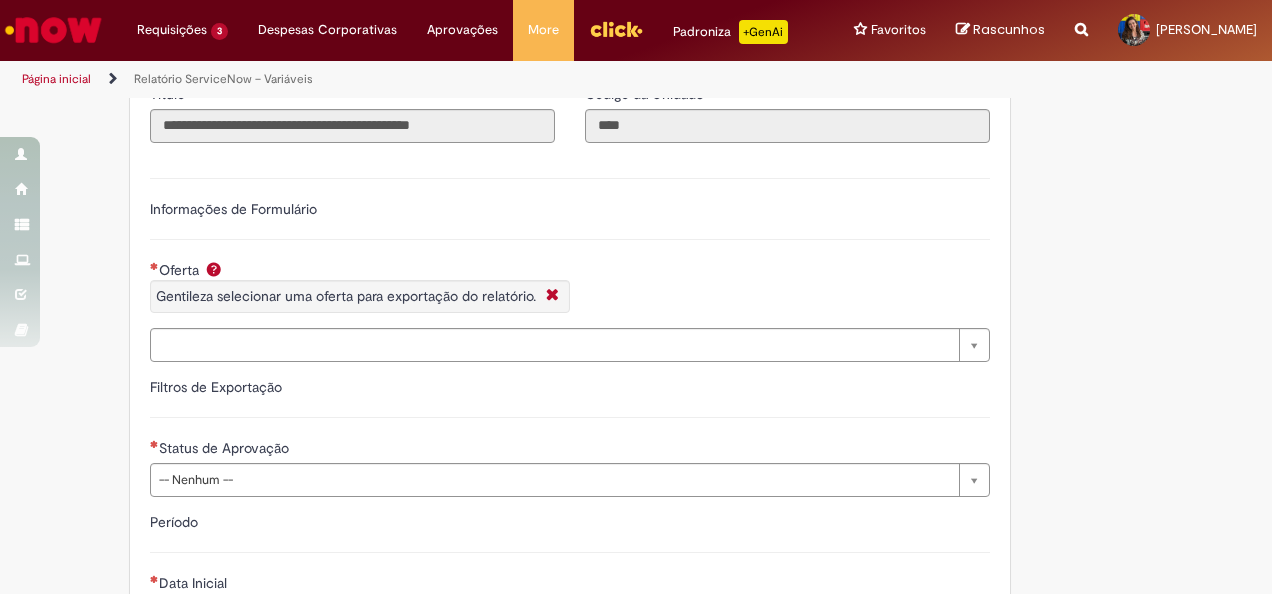 scroll, scrollTop: 546, scrollLeft: 0, axis: vertical 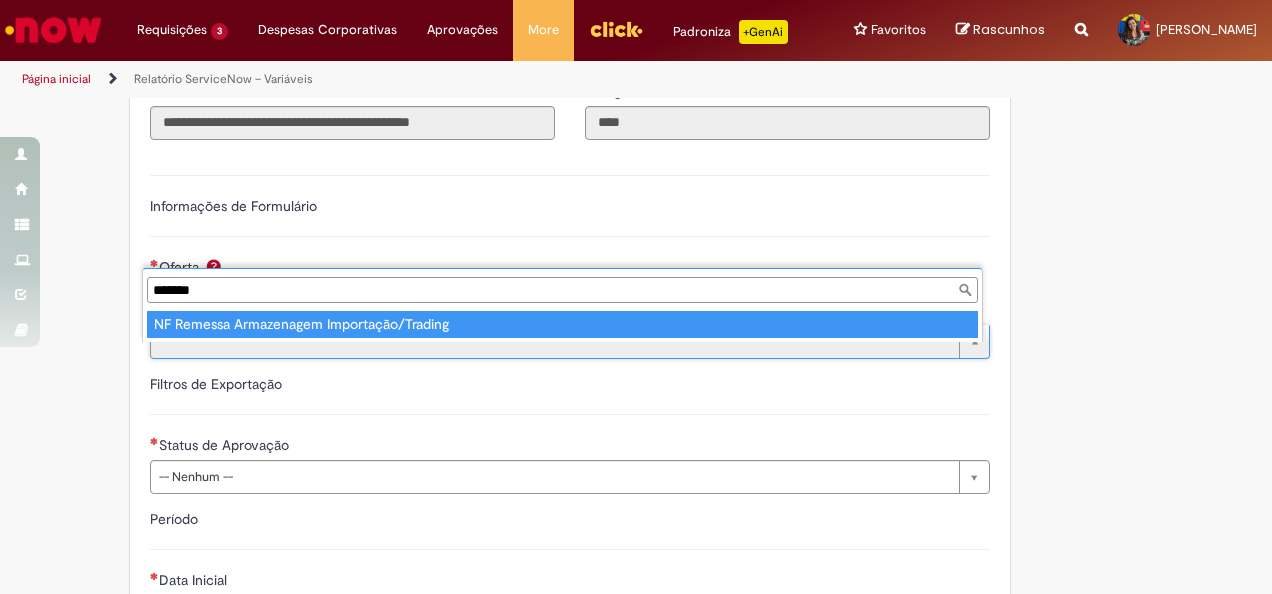 type on "*******" 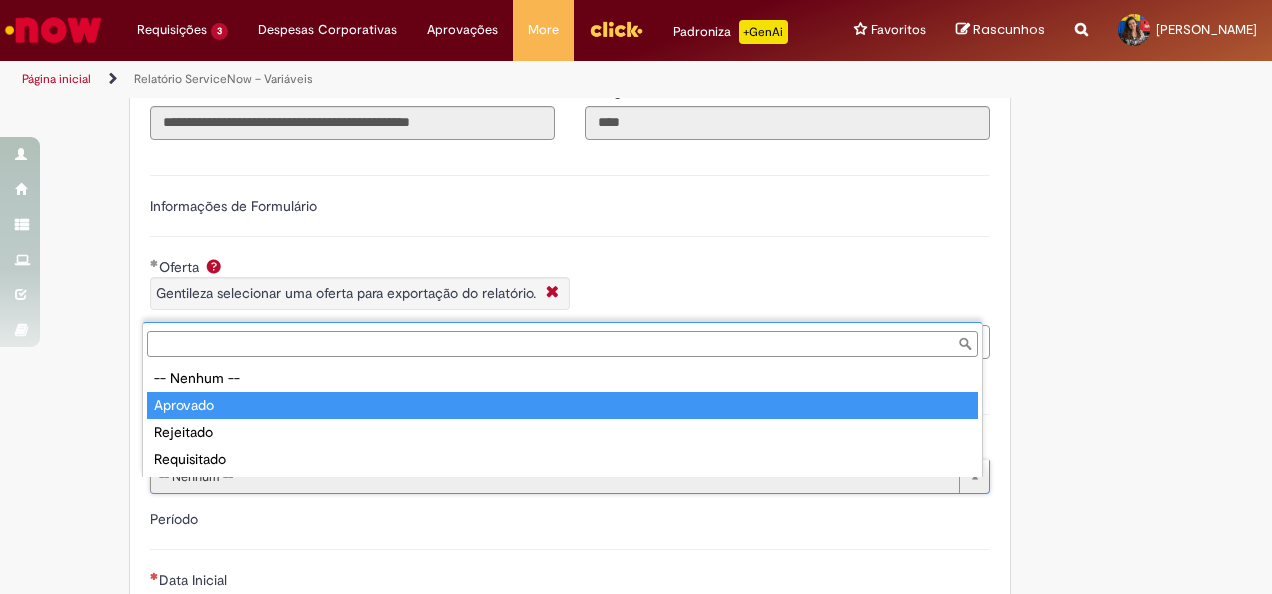 type on "********" 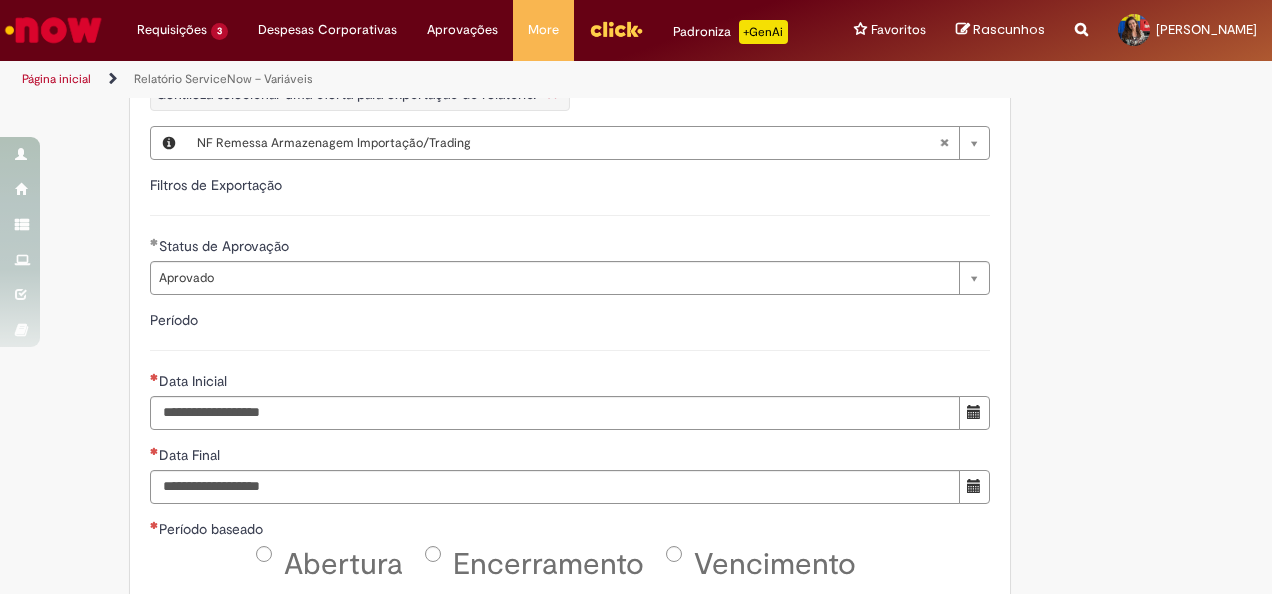 scroll, scrollTop: 746, scrollLeft: 0, axis: vertical 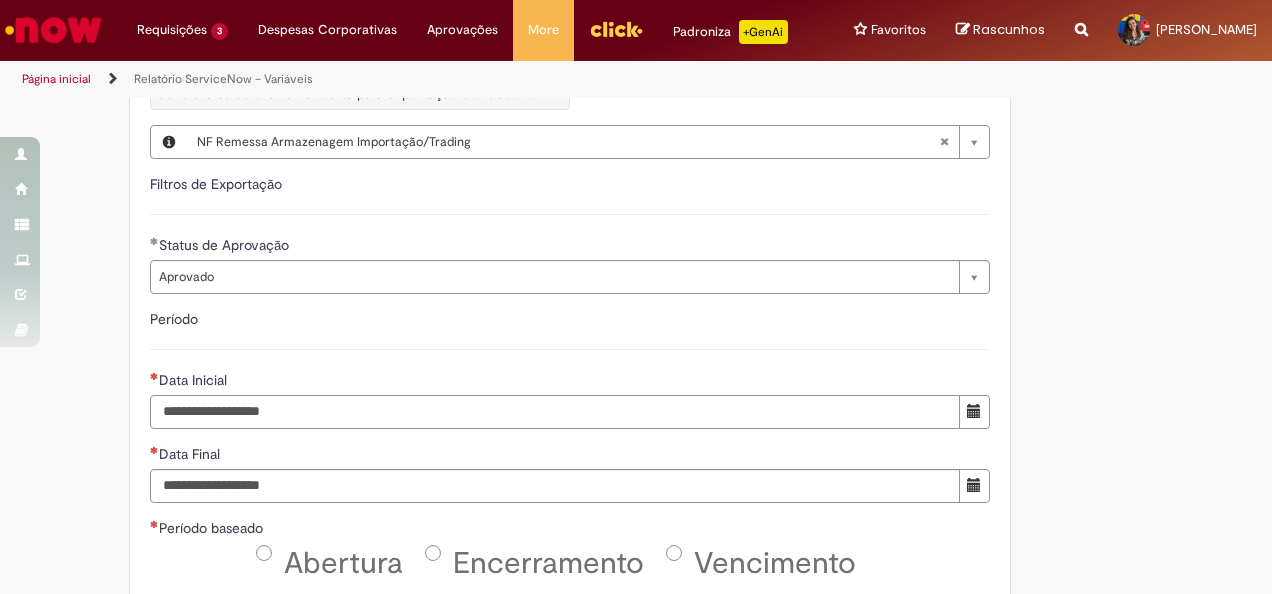click on "Data Inicial" at bounding box center (555, 412) 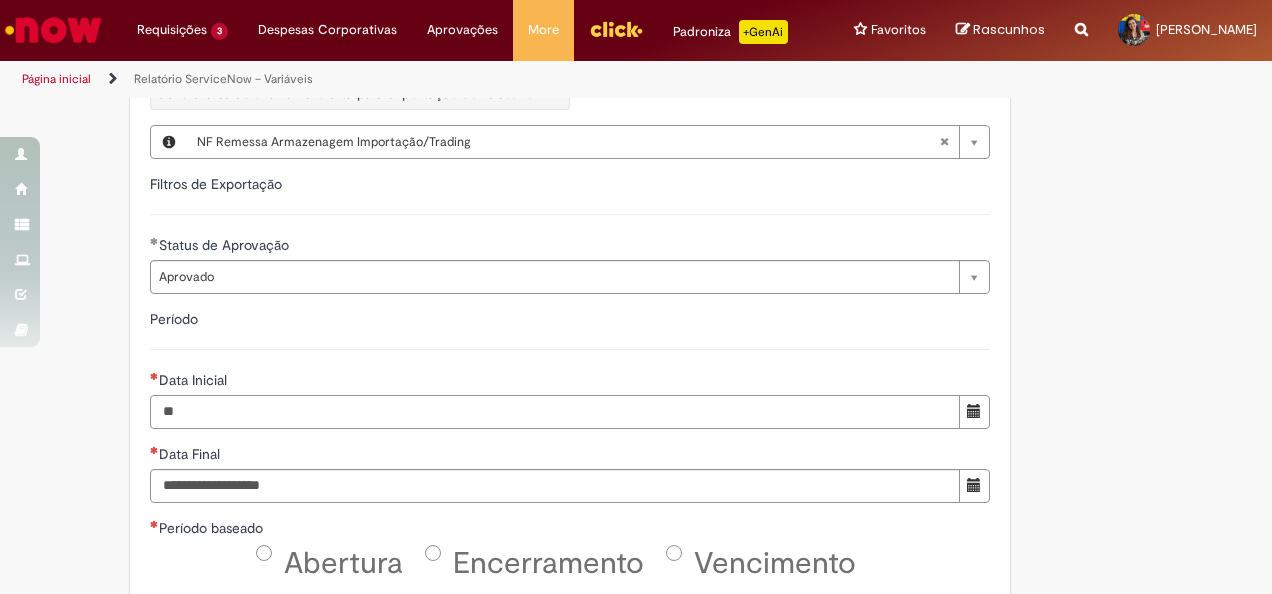 type on "**********" 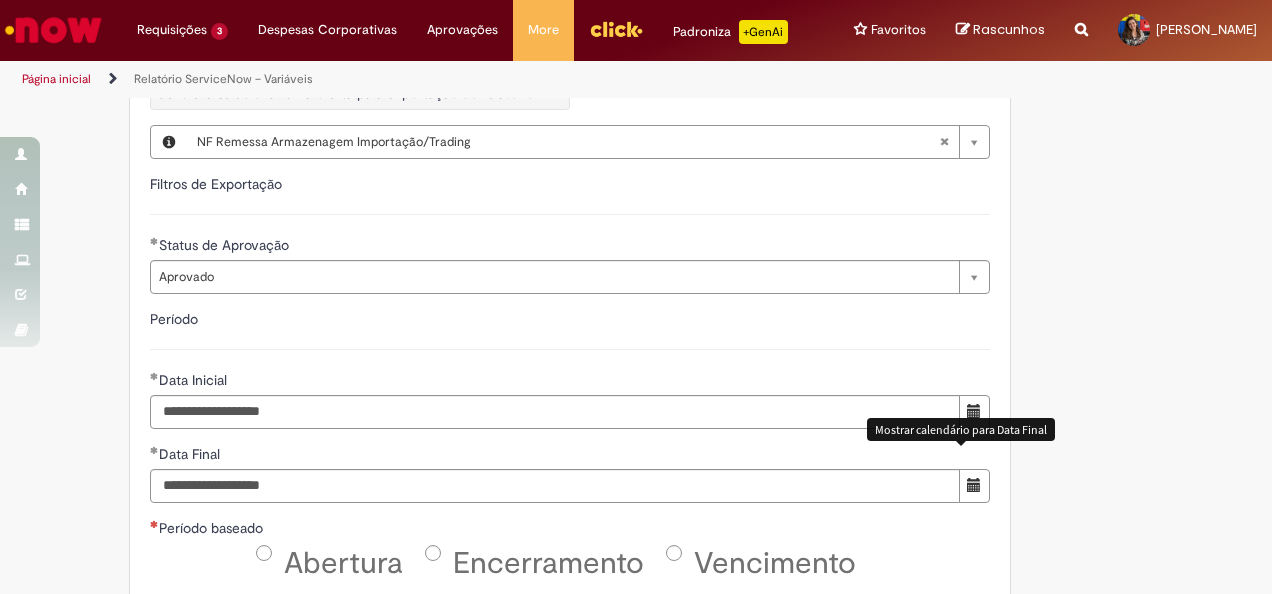 click at bounding box center (974, 486) 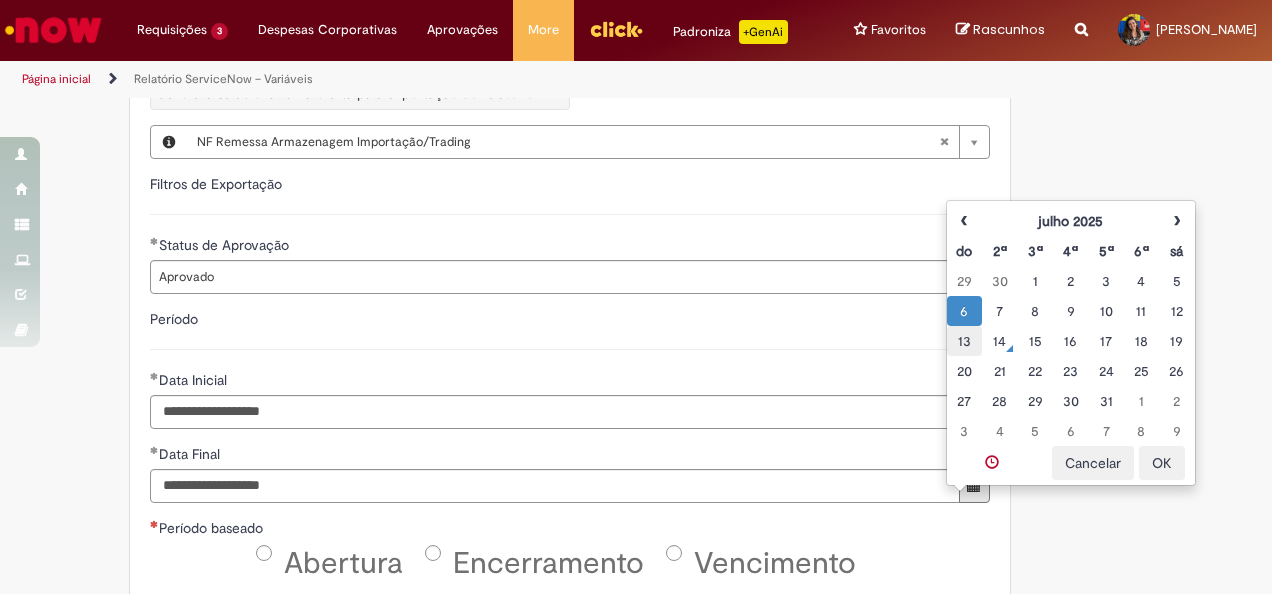 click on "13" at bounding box center (964, 341) 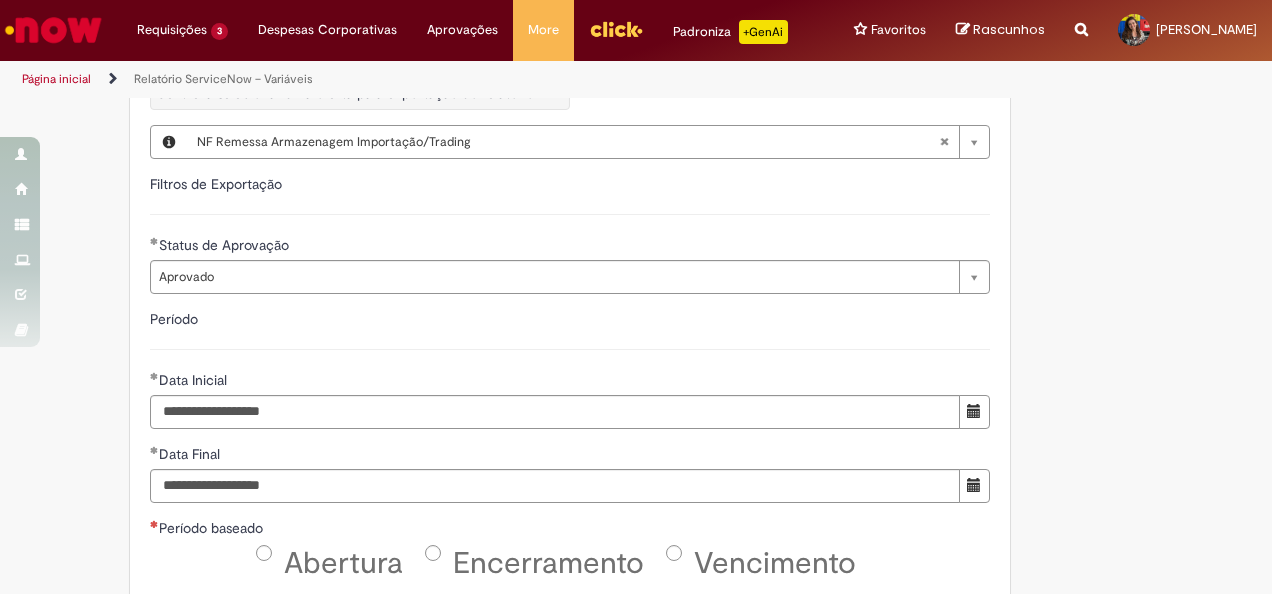 click on "**********" at bounding box center [636, 150] 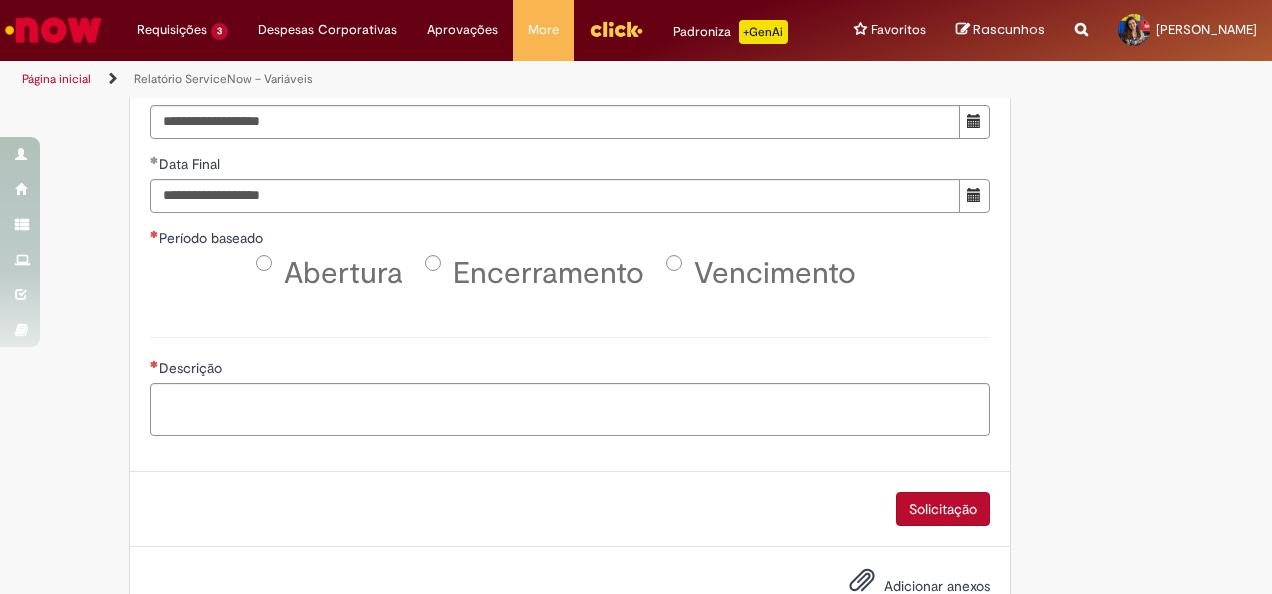 scroll, scrollTop: 1038, scrollLeft: 0, axis: vertical 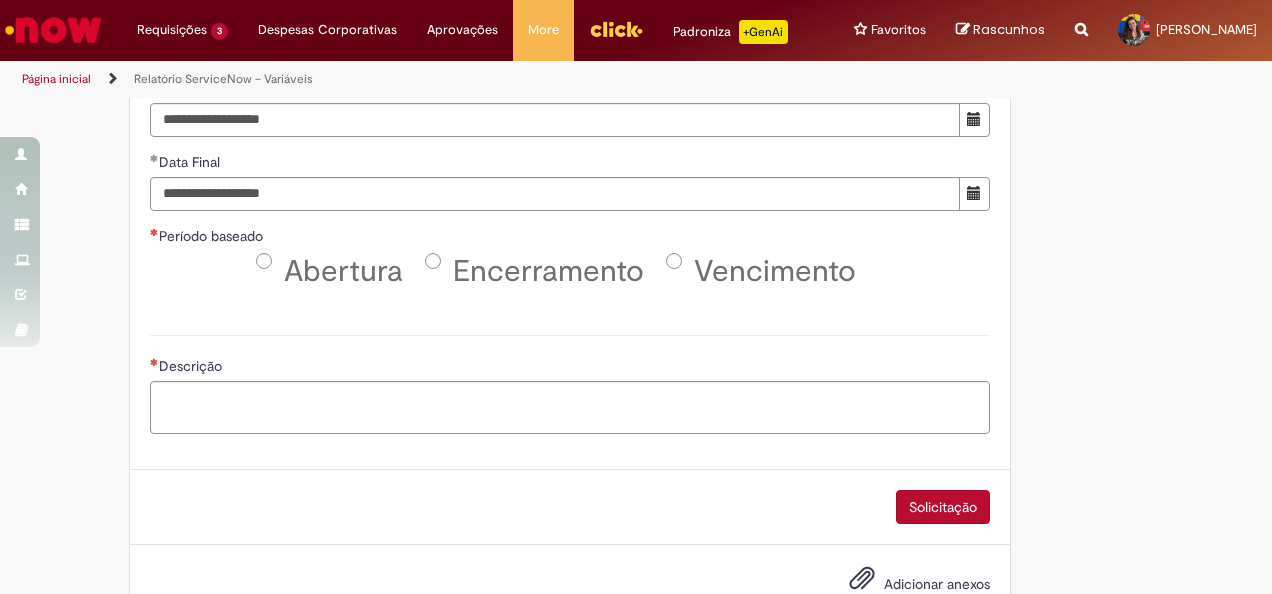 click on "Abertura" at bounding box center (343, 271) 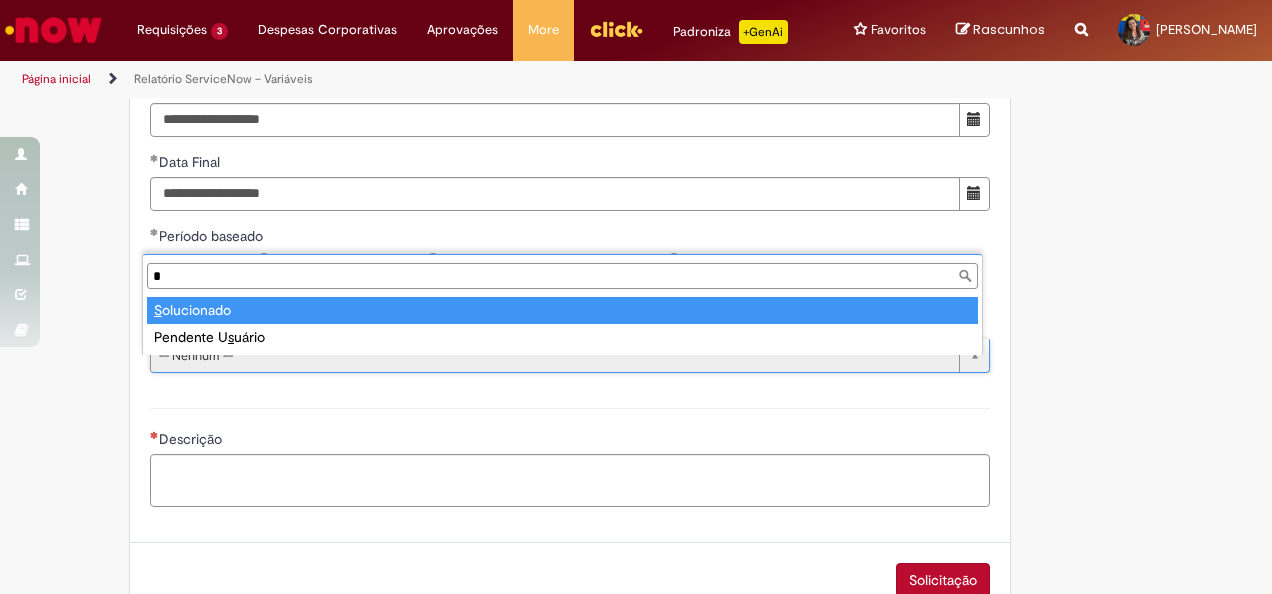 scroll, scrollTop: 0, scrollLeft: 0, axis: both 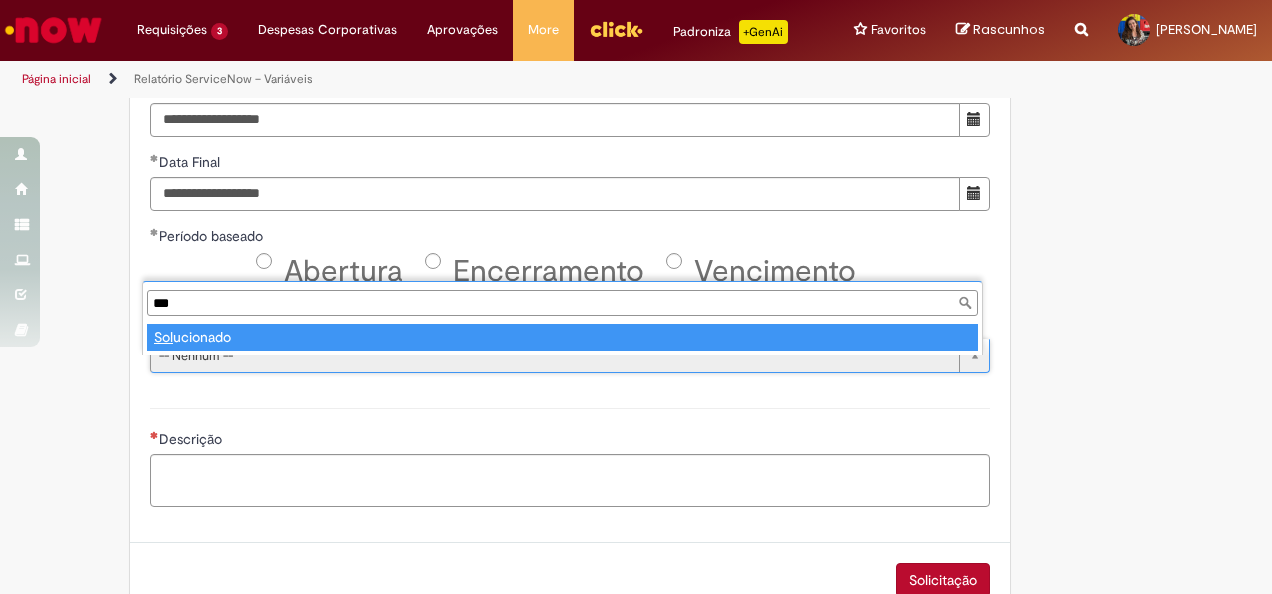 type on "***" 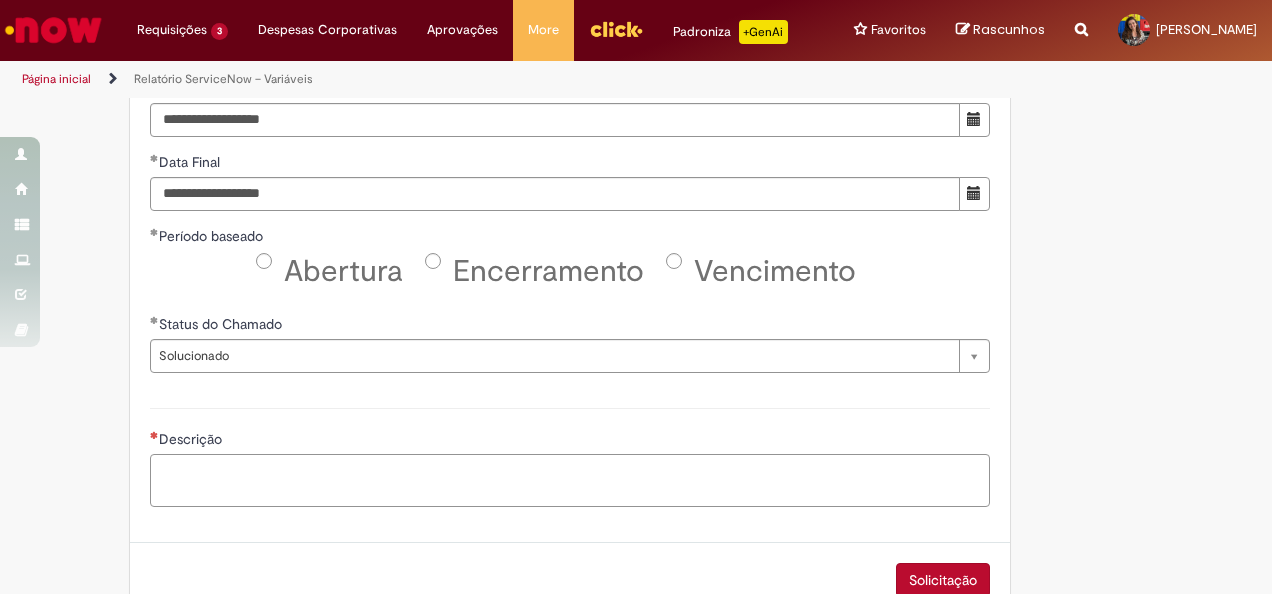 click on "Descrição" at bounding box center [570, 480] 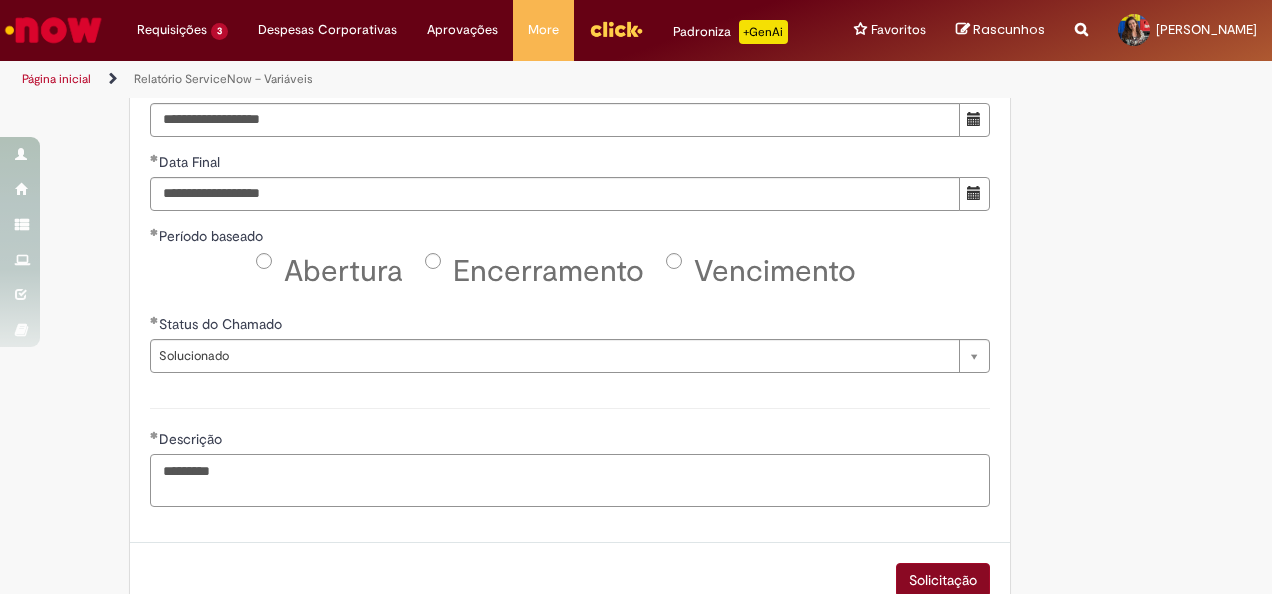 type on "*********" 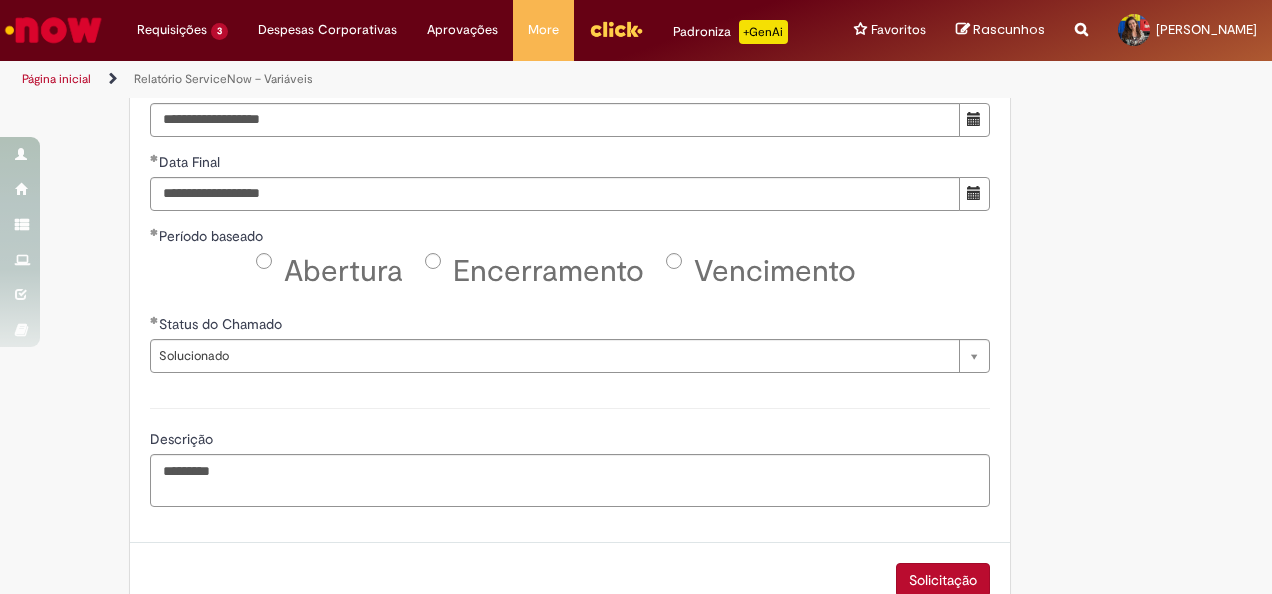 click on "Solicitação" at bounding box center (943, 580) 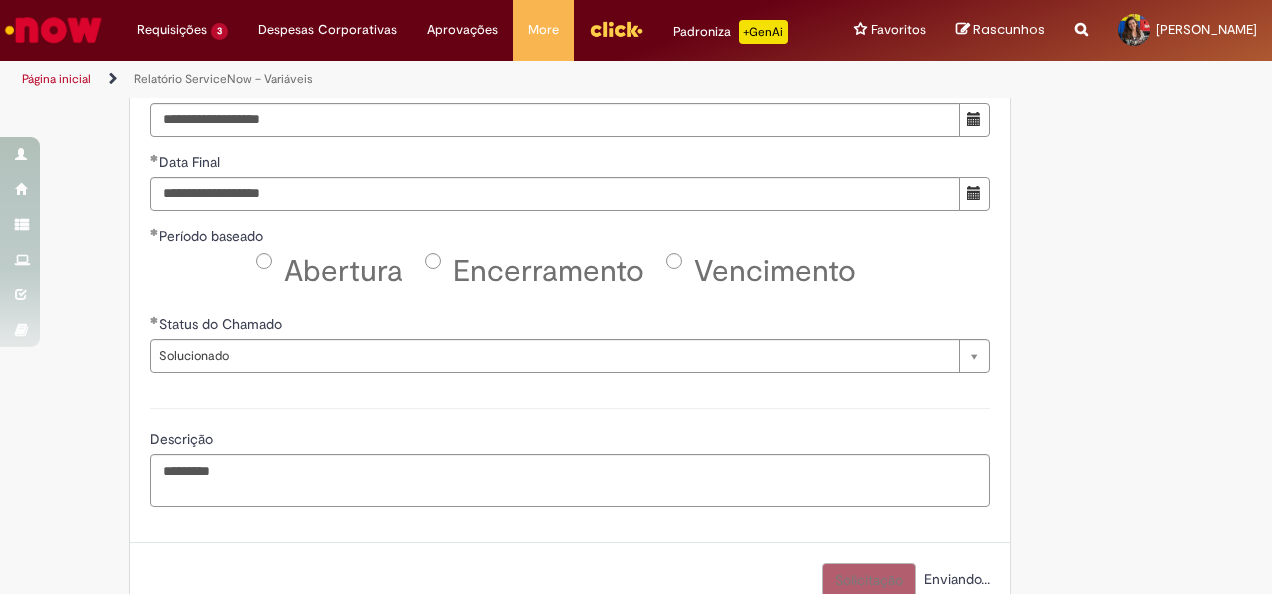 scroll, scrollTop: 1055, scrollLeft: 0, axis: vertical 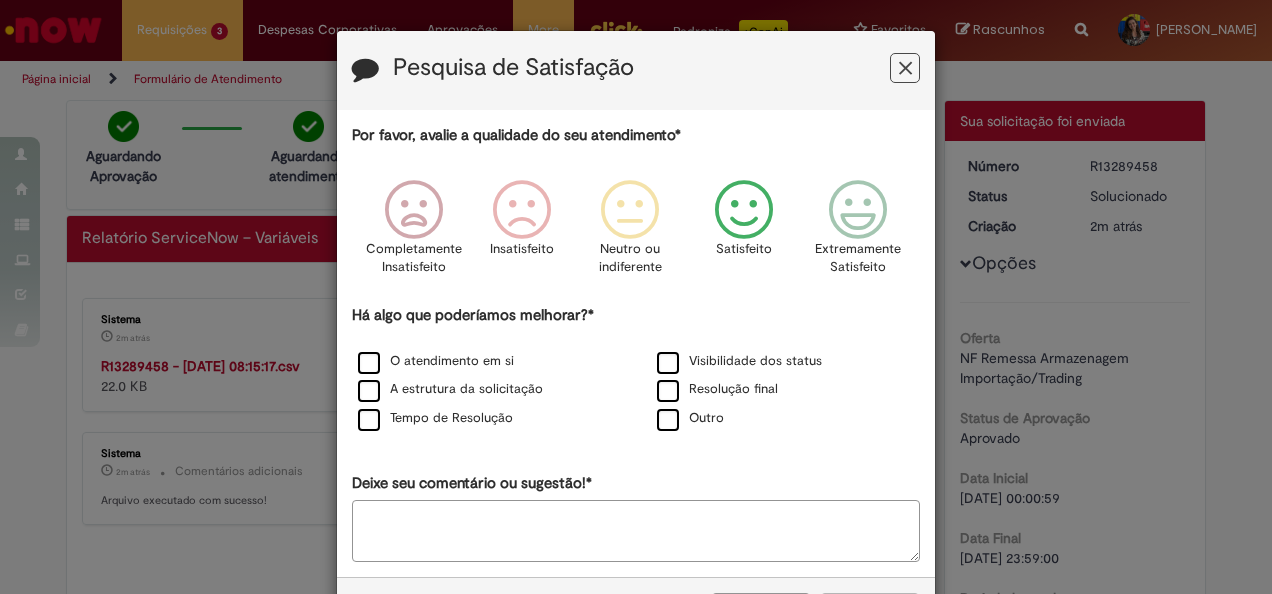 click at bounding box center [744, 210] 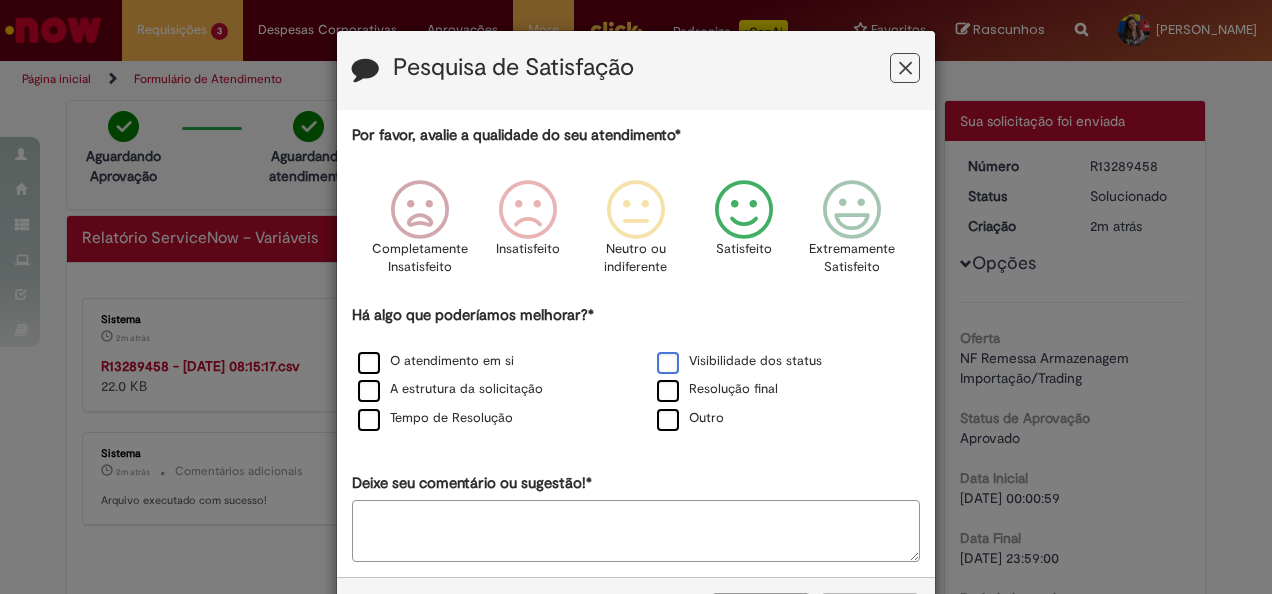 click on "Visibilidade dos status" at bounding box center [739, 361] 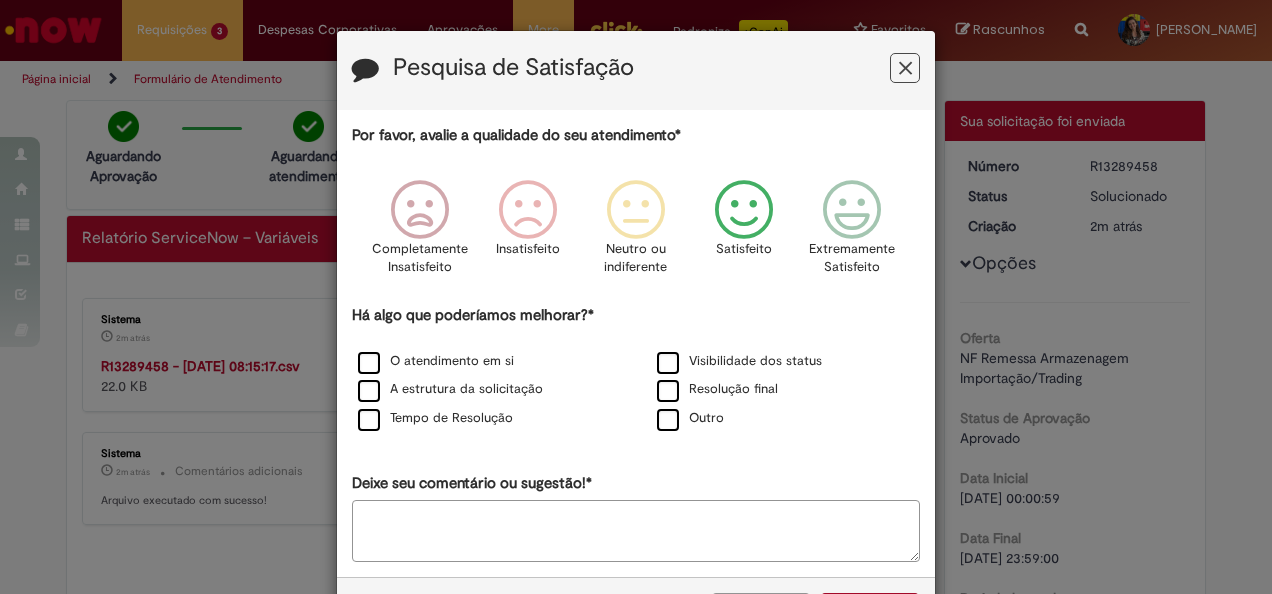 scroll, scrollTop: 76, scrollLeft: 0, axis: vertical 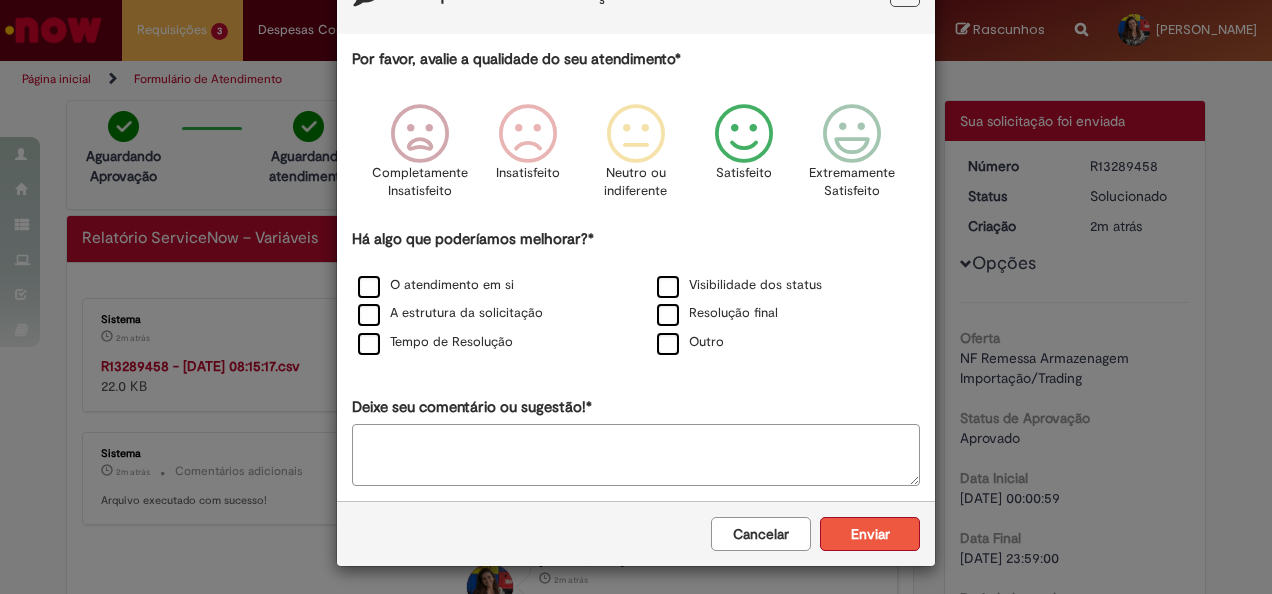 click on "Enviar" at bounding box center [870, 534] 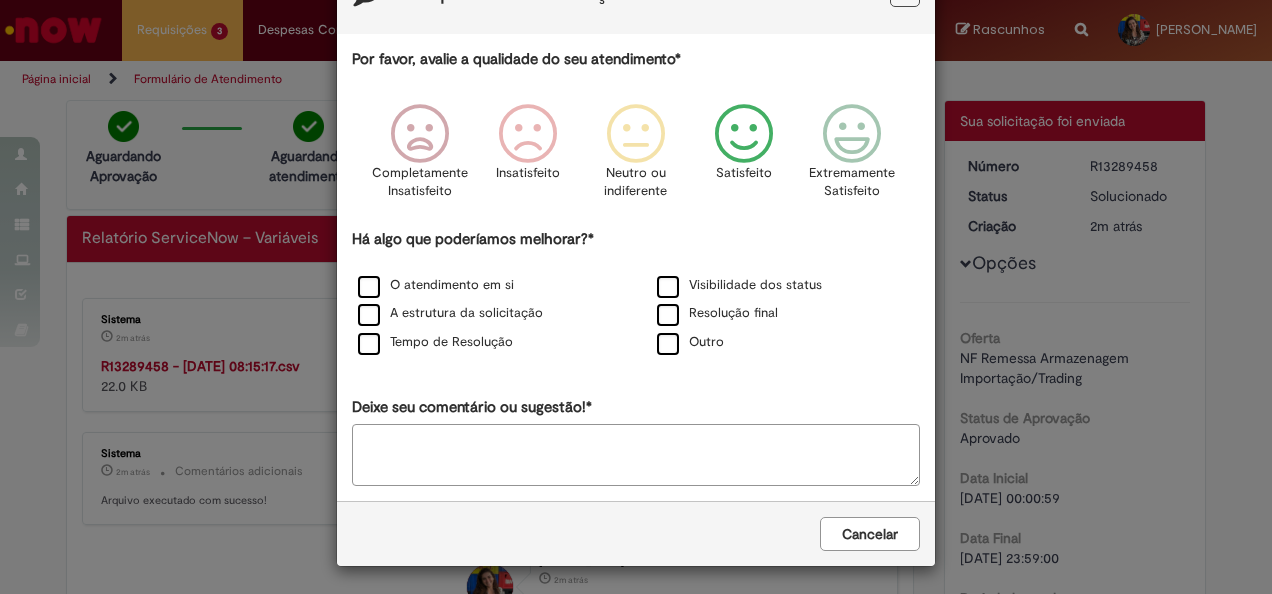 scroll, scrollTop: 0, scrollLeft: 0, axis: both 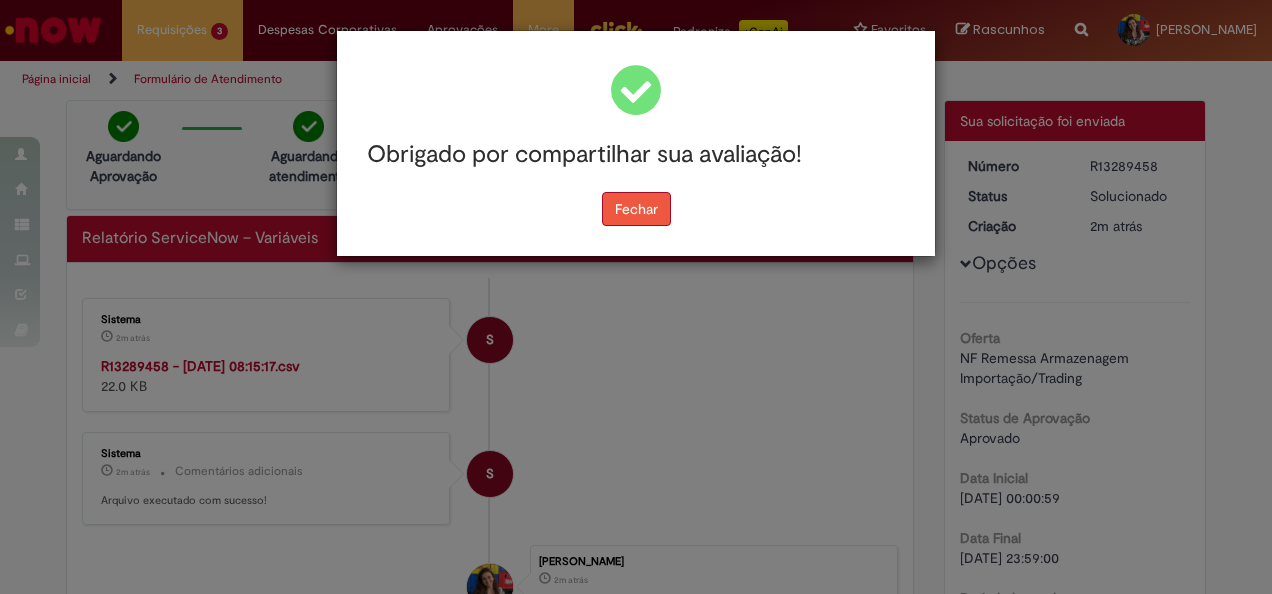click on "Fechar" at bounding box center (636, 209) 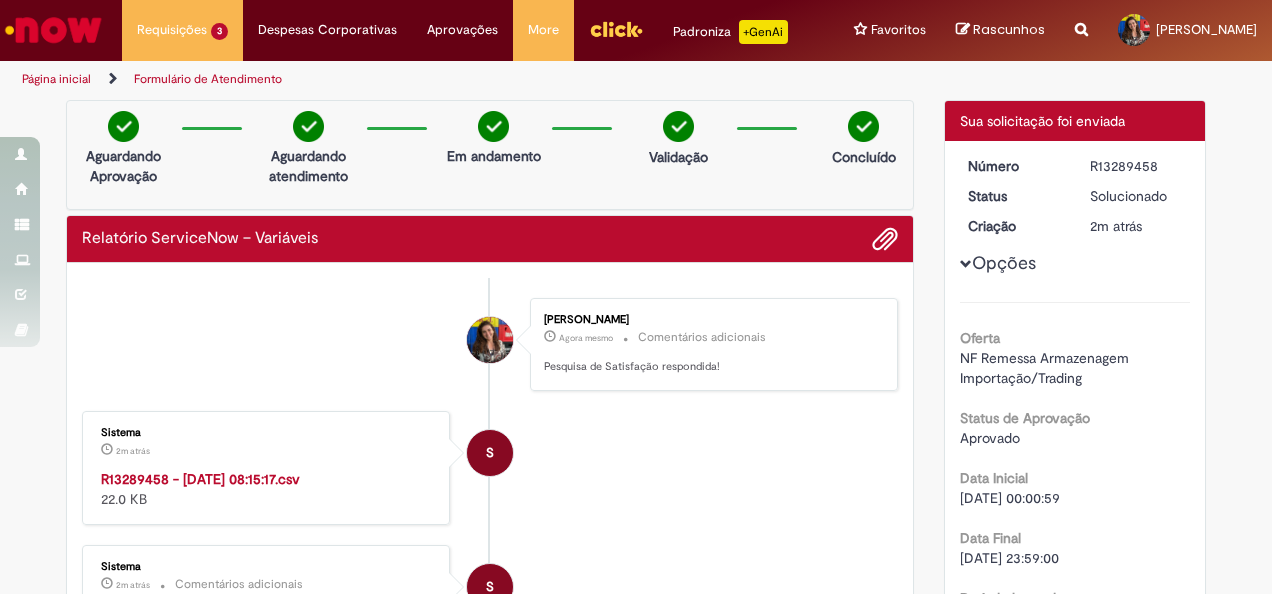 click on "R13289458 - [DATE] 08:15:17.csv" at bounding box center (200, 479) 